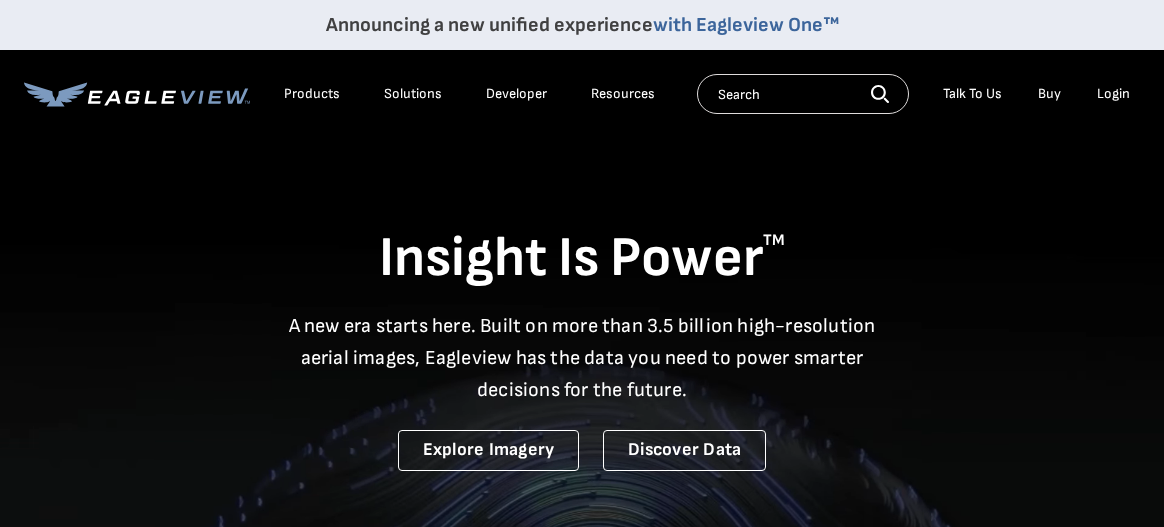 scroll, scrollTop: 0, scrollLeft: 0, axis: both 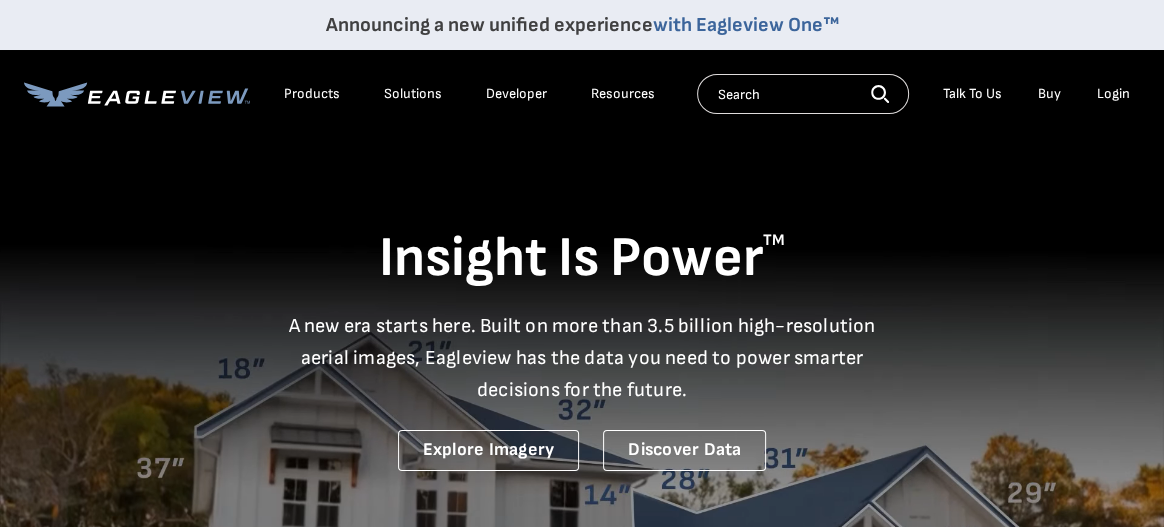 click on "Login" at bounding box center (1113, 94) 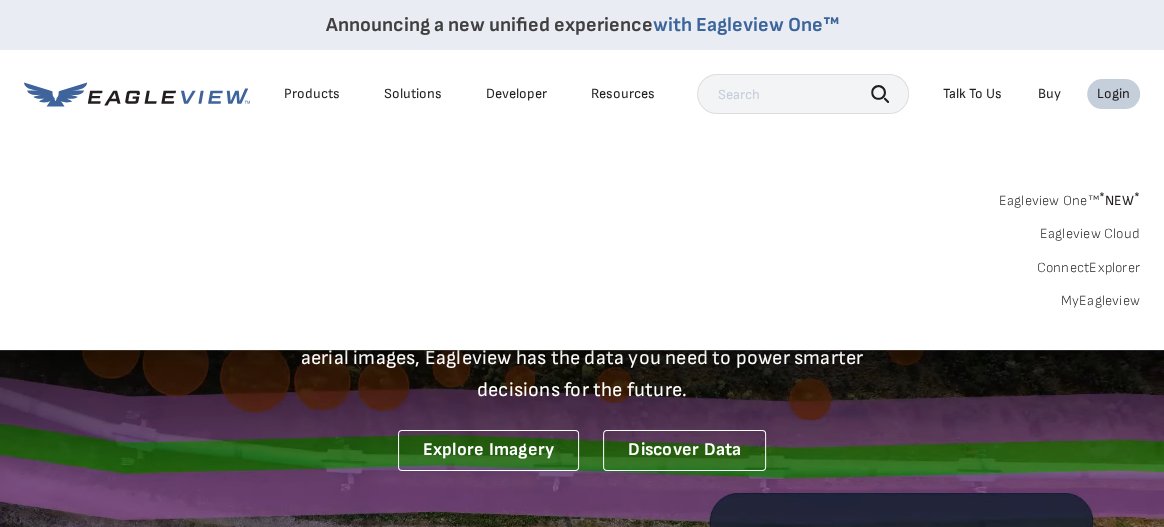 click on "MyEagleview" at bounding box center (1100, 301) 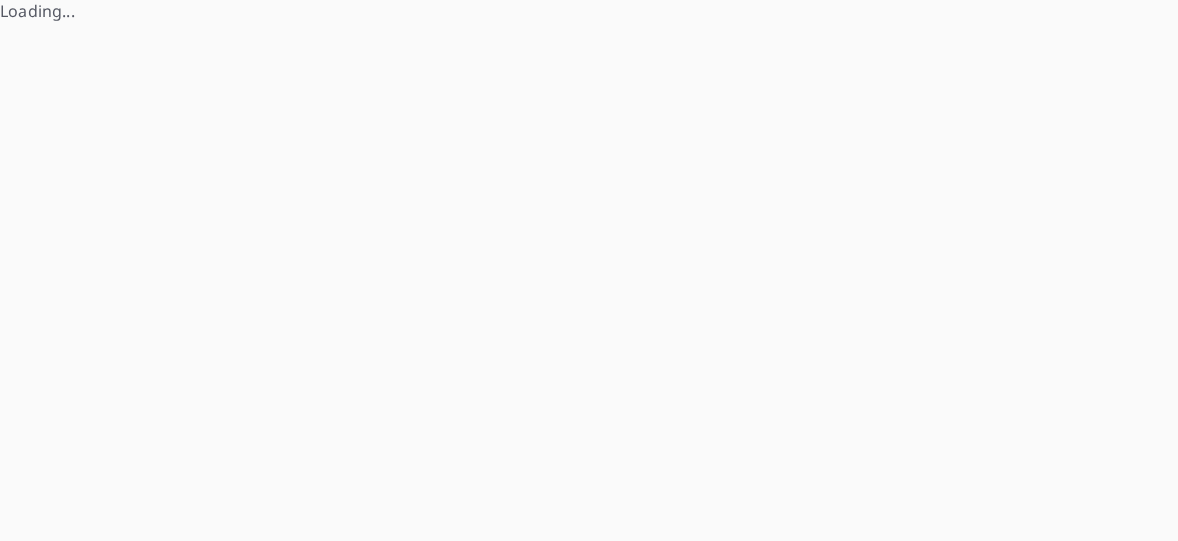 scroll, scrollTop: 0, scrollLeft: 0, axis: both 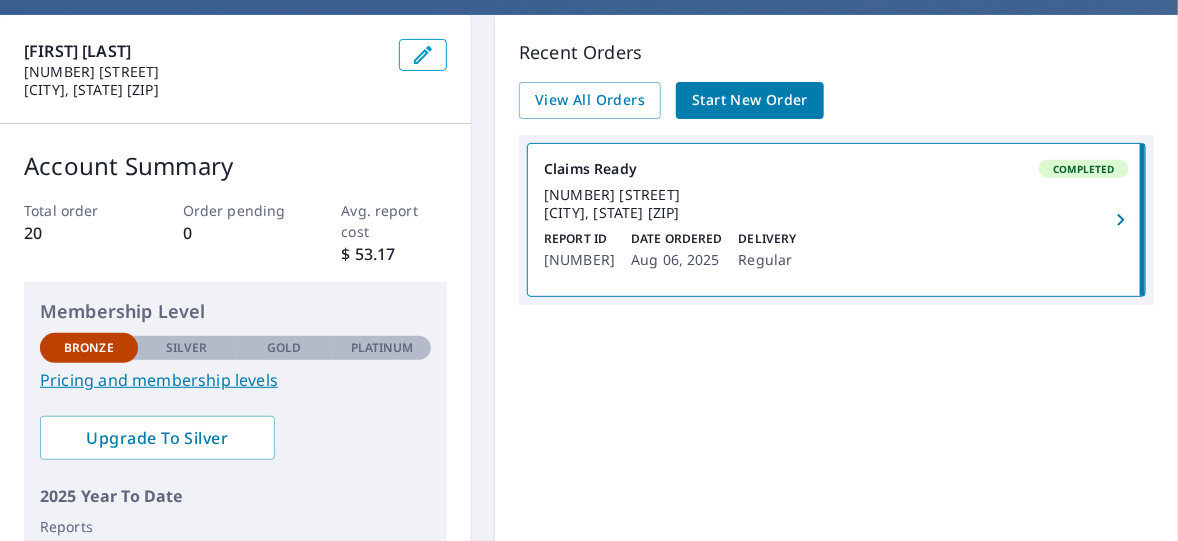 click on "[NUMBER] [STREET]
[CITY], [STATE] [ZIP]" at bounding box center [836, 204] 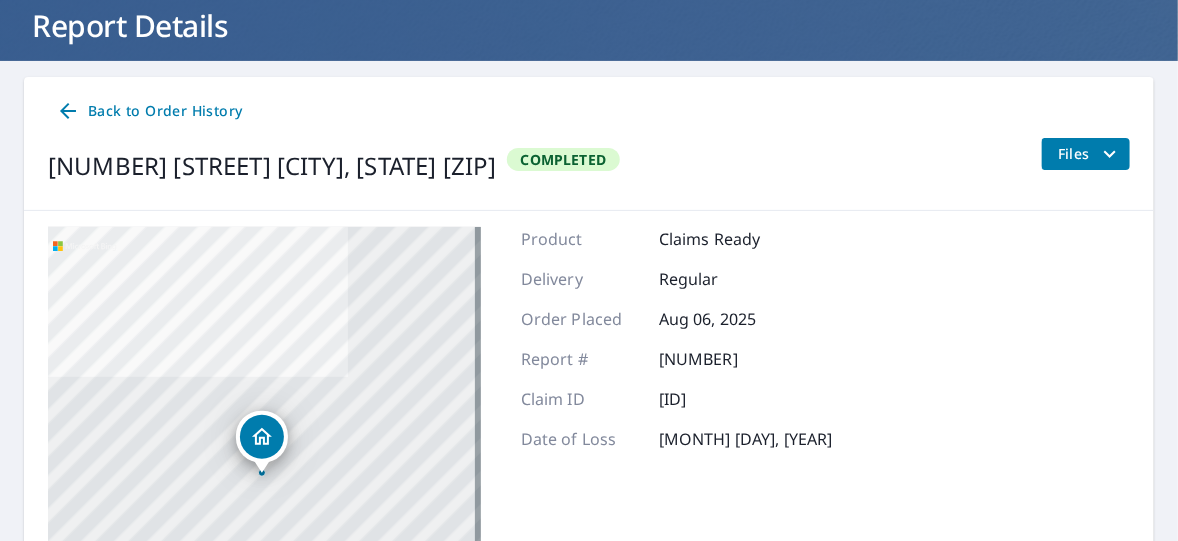 scroll, scrollTop: 166, scrollLeft: 0, axis: vertical 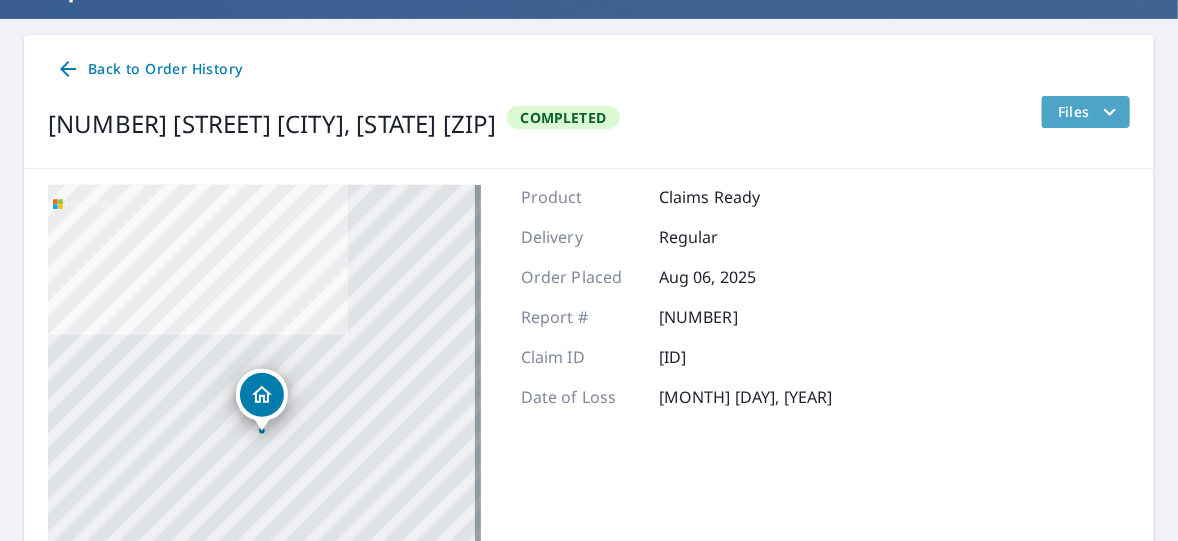 click 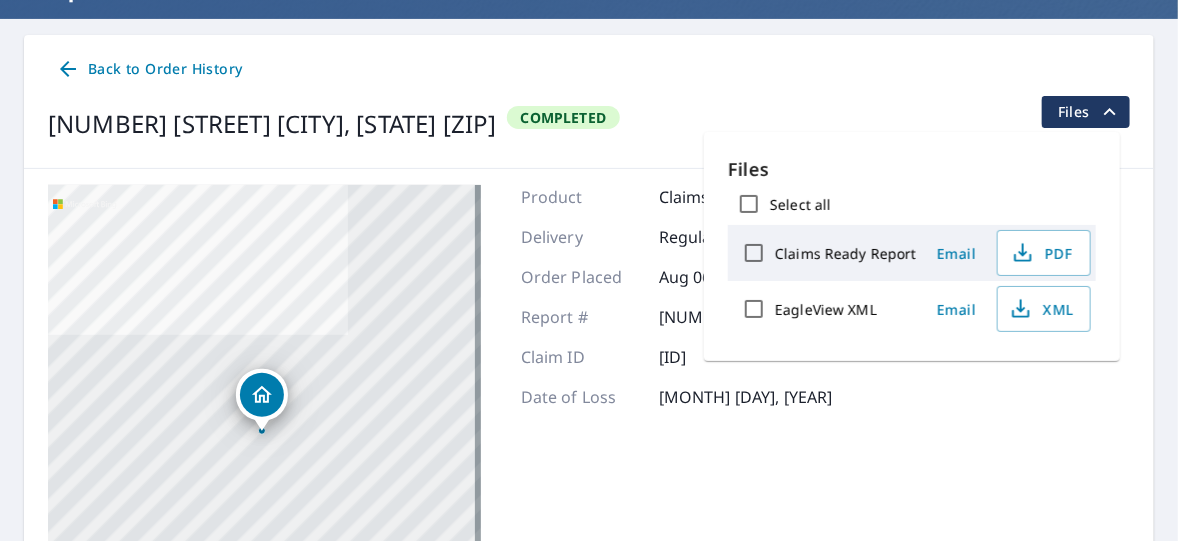 click on "Back to Order History 19085 Watercrest Ave
Maple Heights, OH 44137-3150 Completed Files" at bounding box center [589, 102] 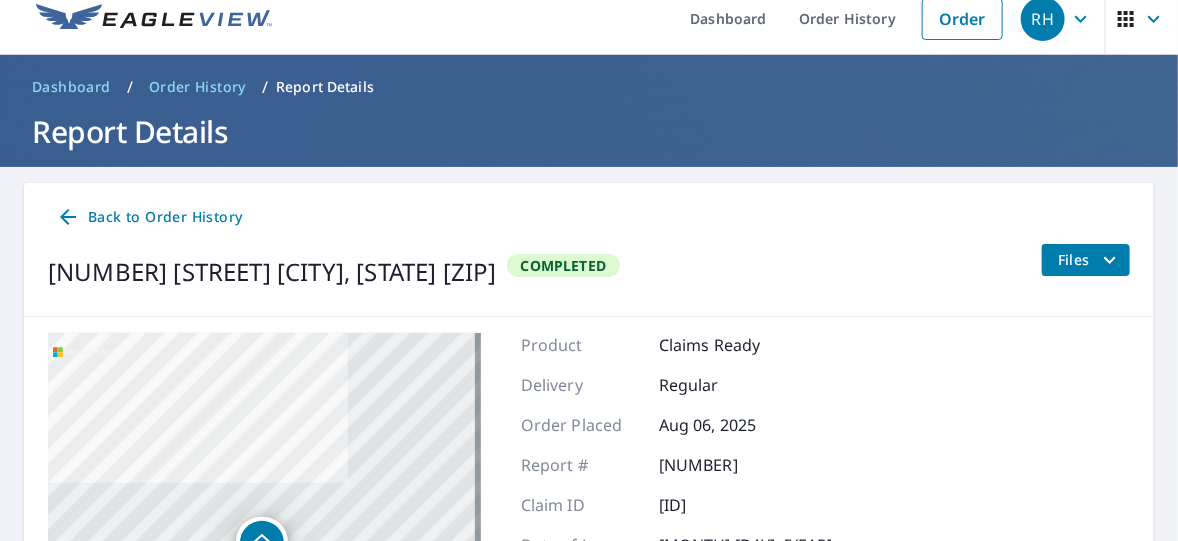 scroll, scrollTop: 0, scrollLeft: 0, axis: both 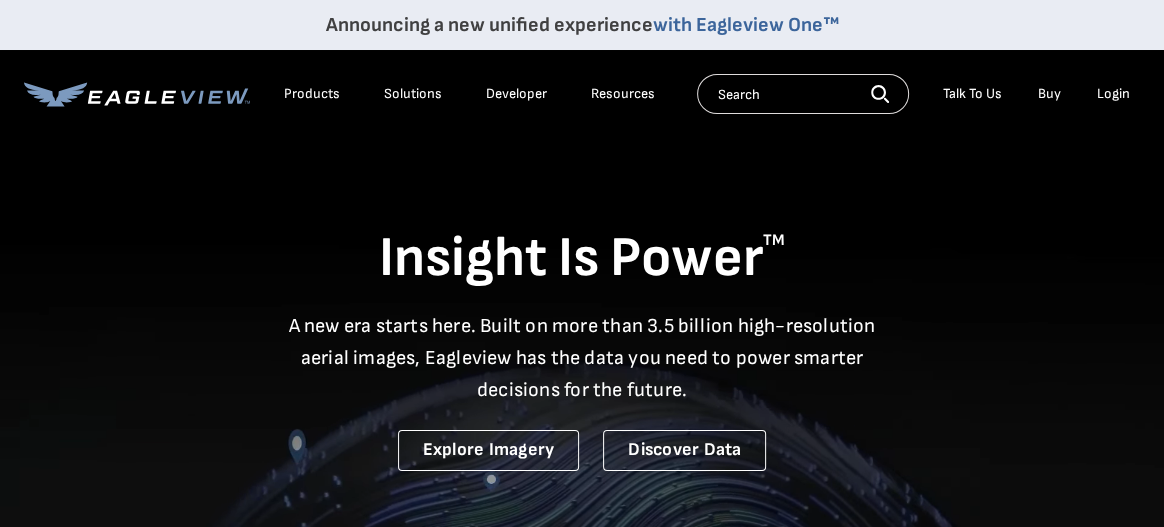 click on "Login" at bounding box center (1113, 94) 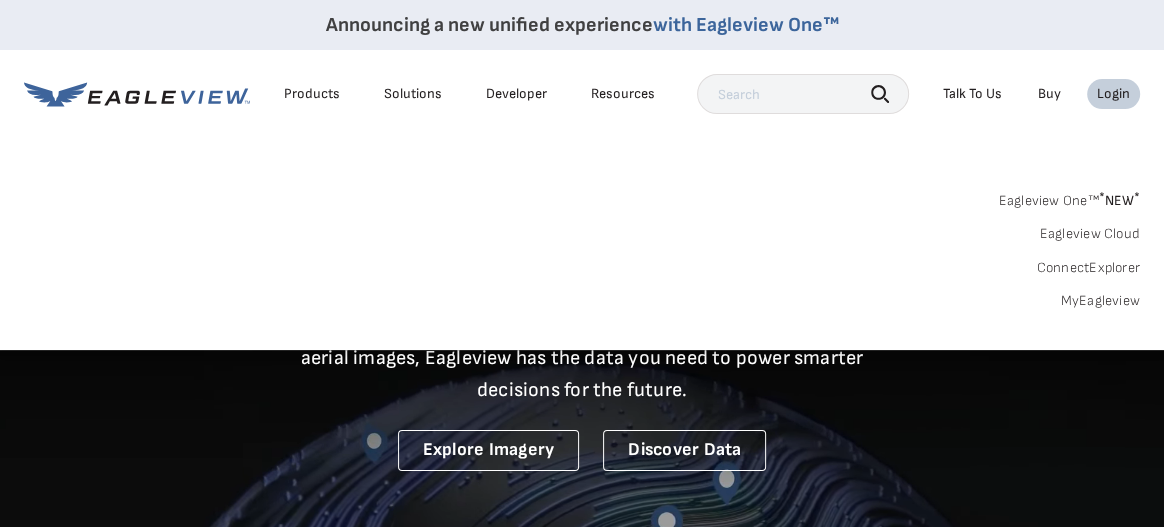click on "MyEagleview" at bounding box center (1100, 301) 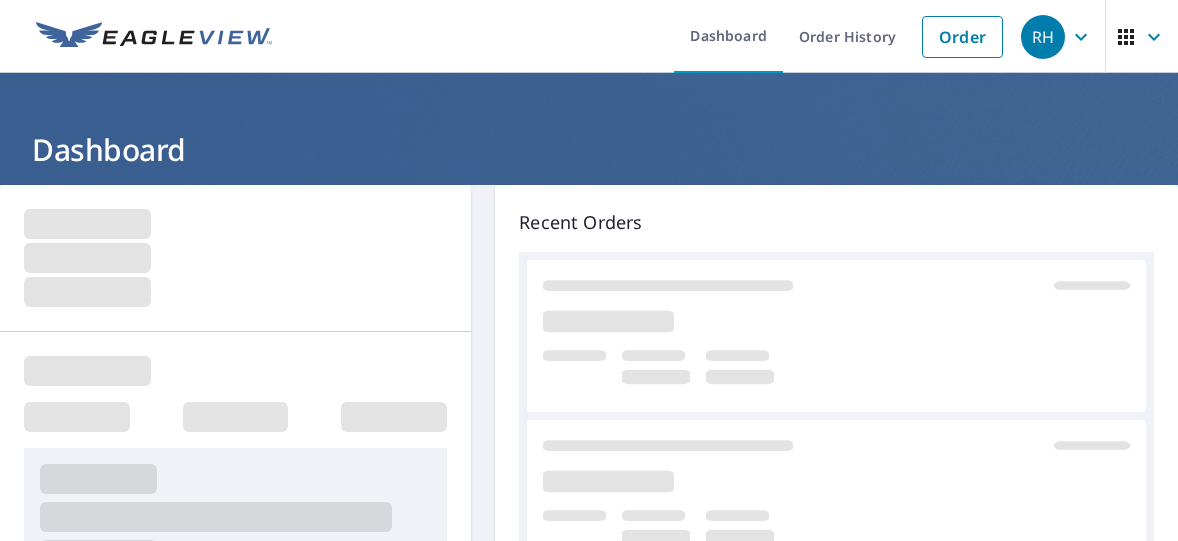 scroll, scrollTop: 0, scrollLeft: 0, axis: both 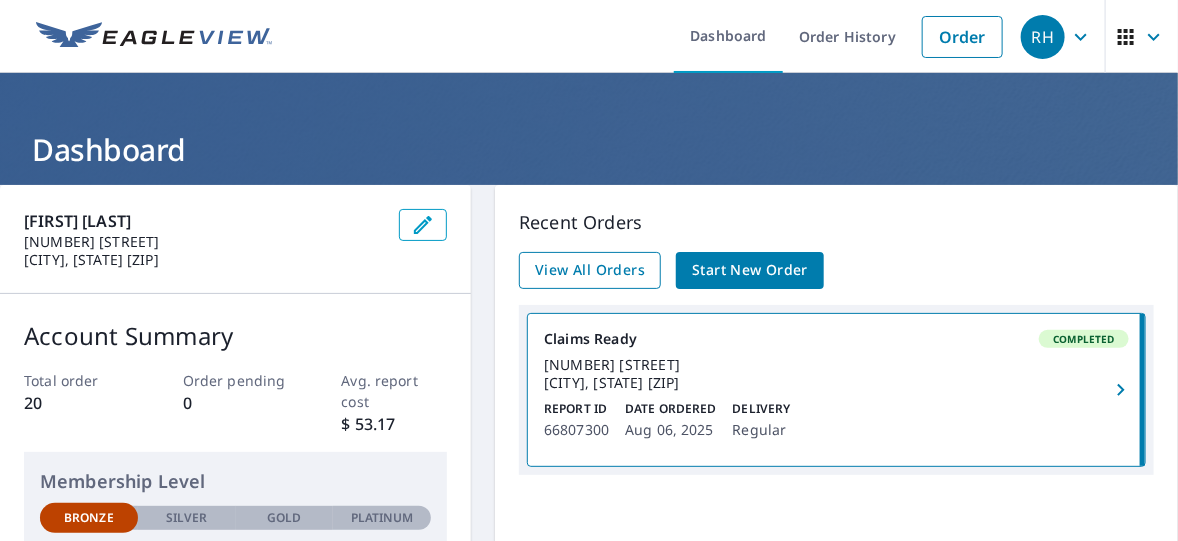 click on "View All Orders" at bounding box center (590, 270) 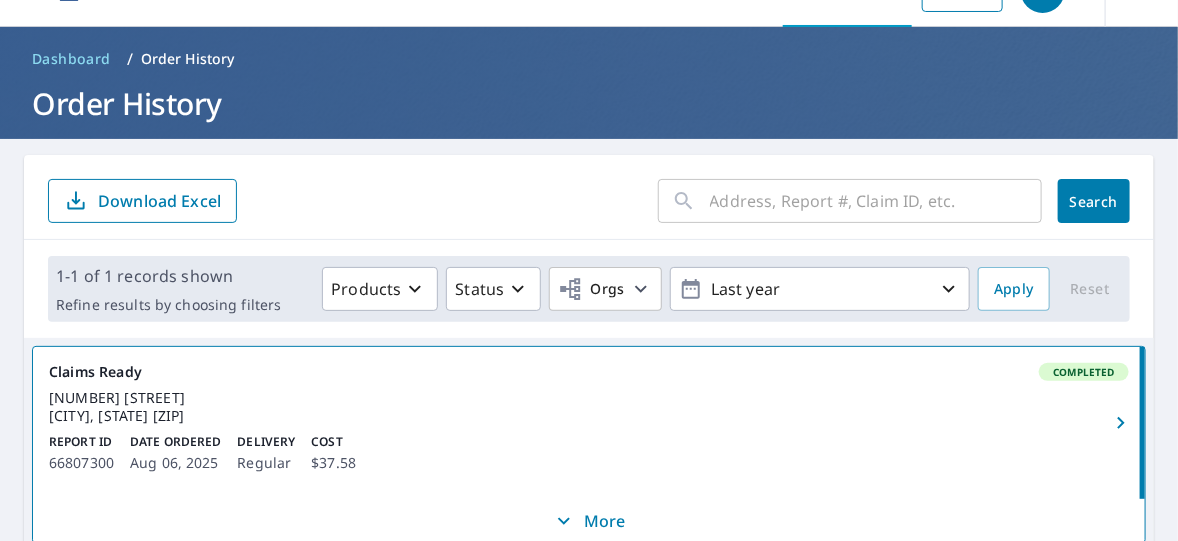 scroll, scrollTop: 137, scrollLeft: 0, axis: vertical 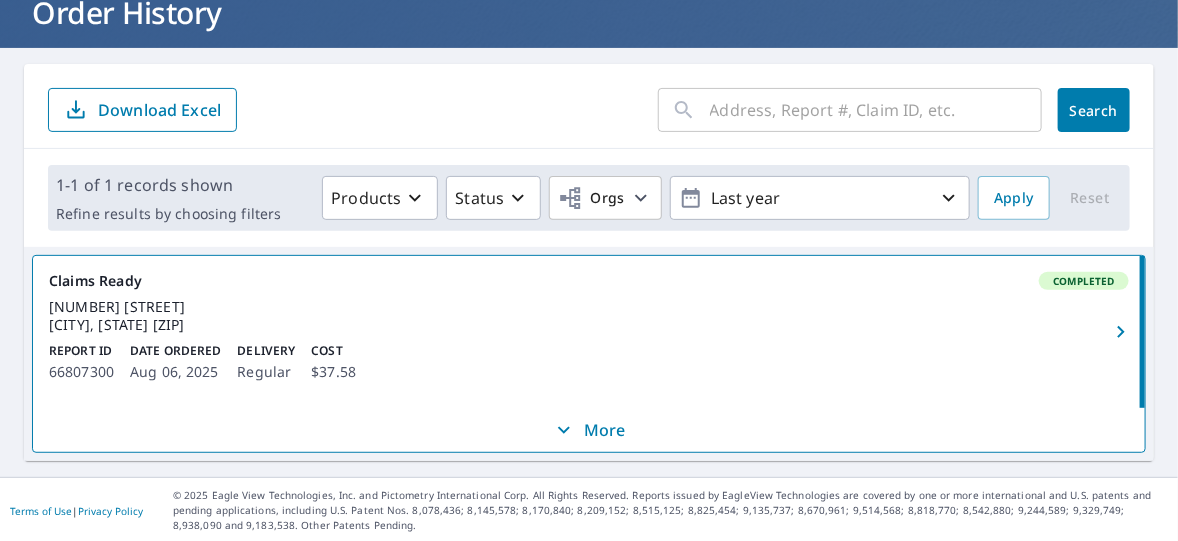 click on "More" at bounding box center (589, 430) 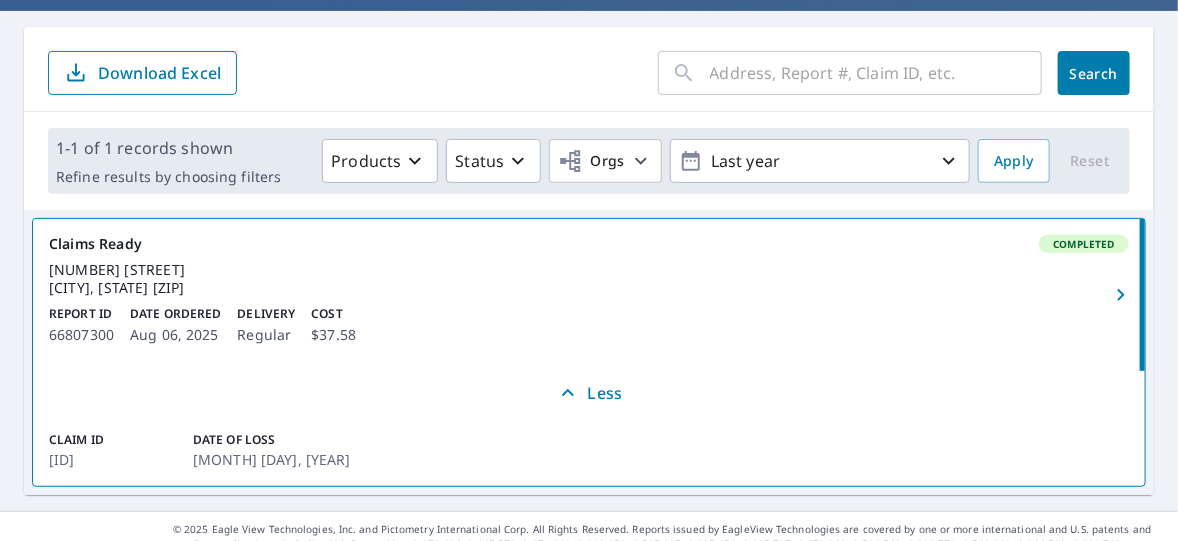 scroll, scrollTop: 208, scrollLeft: 0, axis: vertical 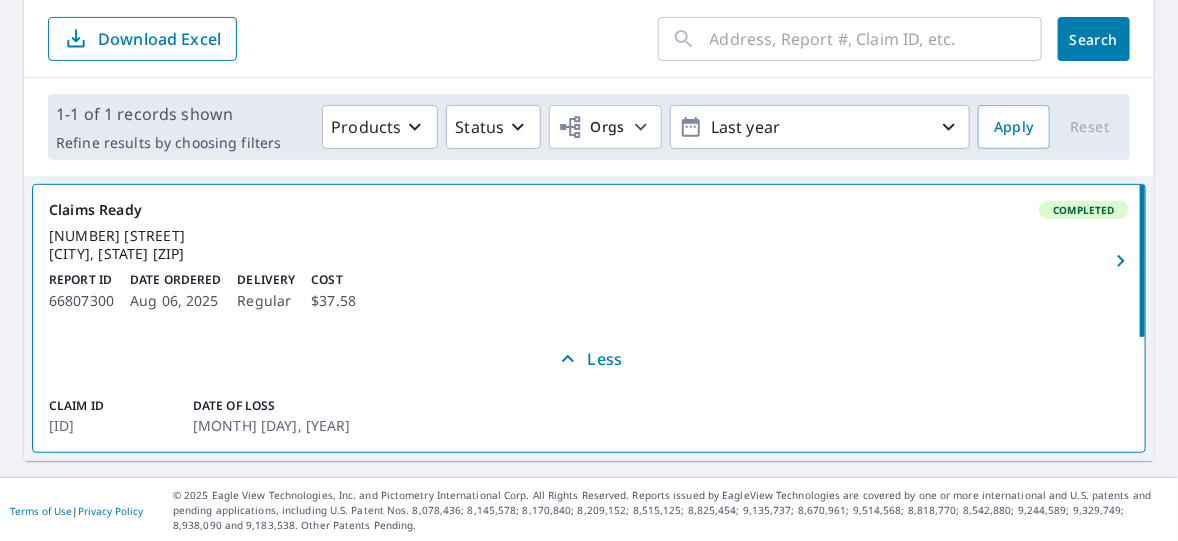 click on "Date Ordered" at bounding box center [175, 280] 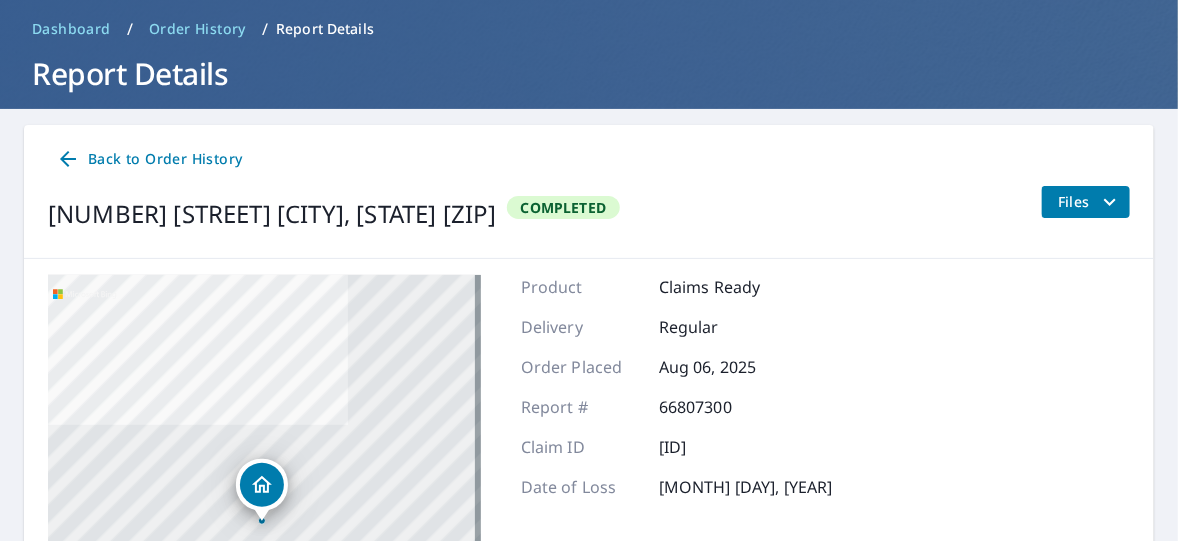 scroll, scrollTop: 73, scrollLeft: 0, axis: vertical 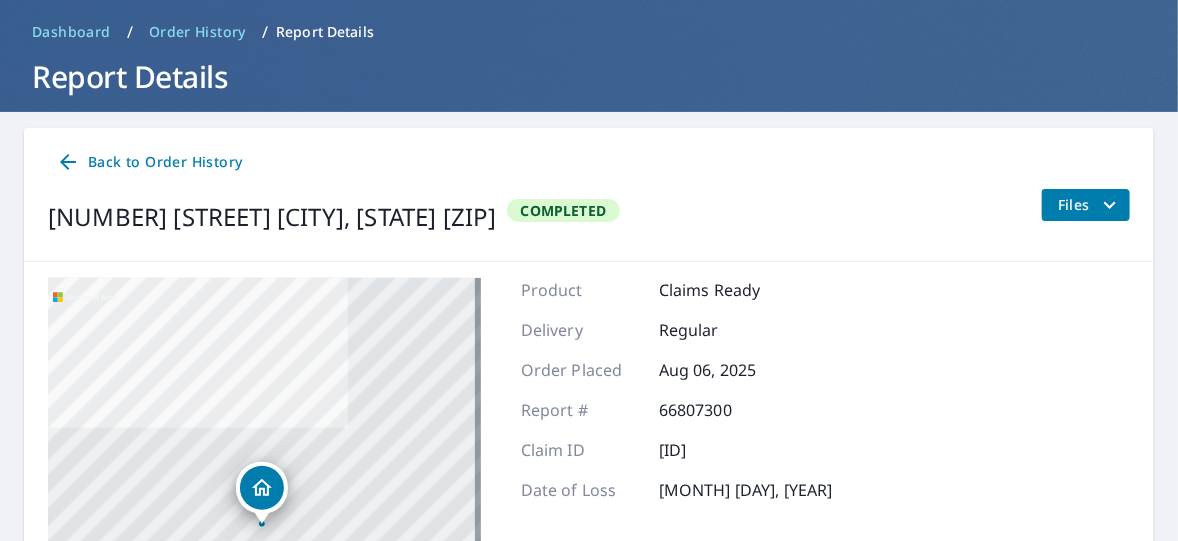 click 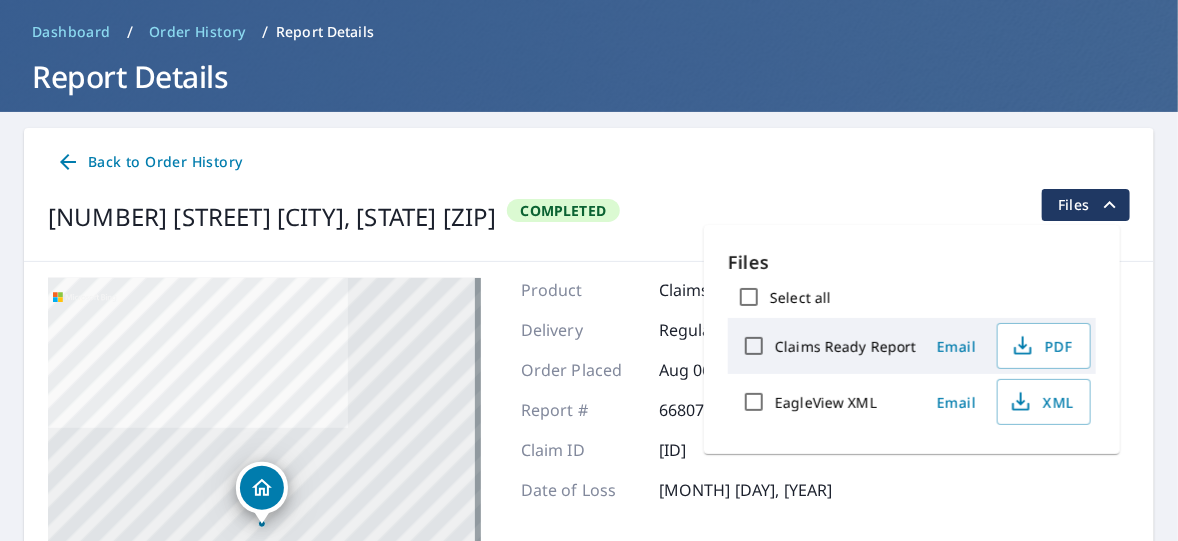 click on "Files Select all Claims Ready Report Email PDF EagleView XML Email XML" at bounding box center (912, 339) 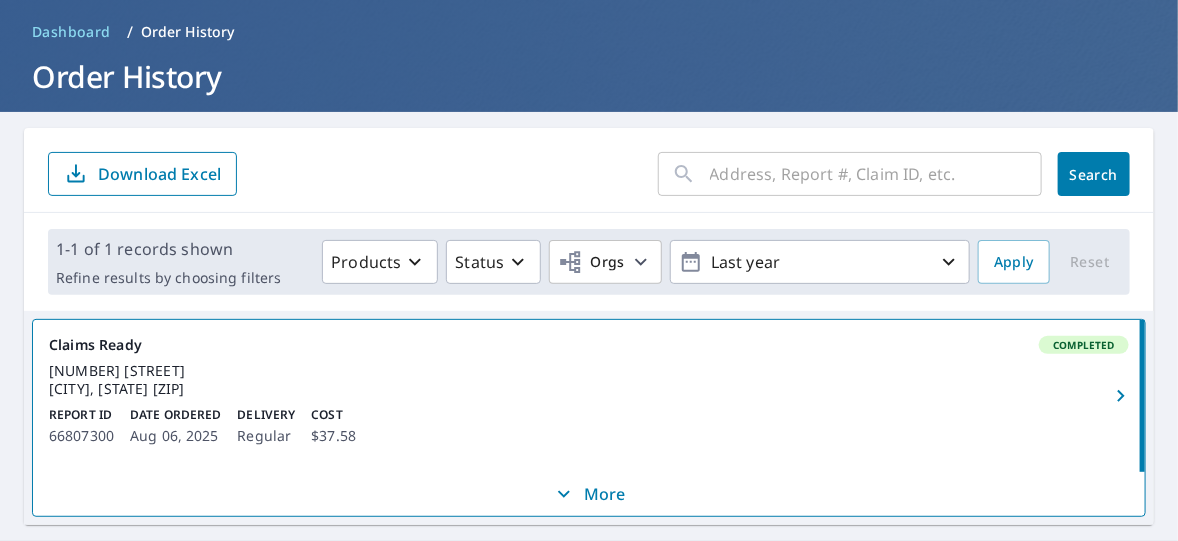 scroll, scrollTop: 137, scrollLeft: 0, axis: vertical 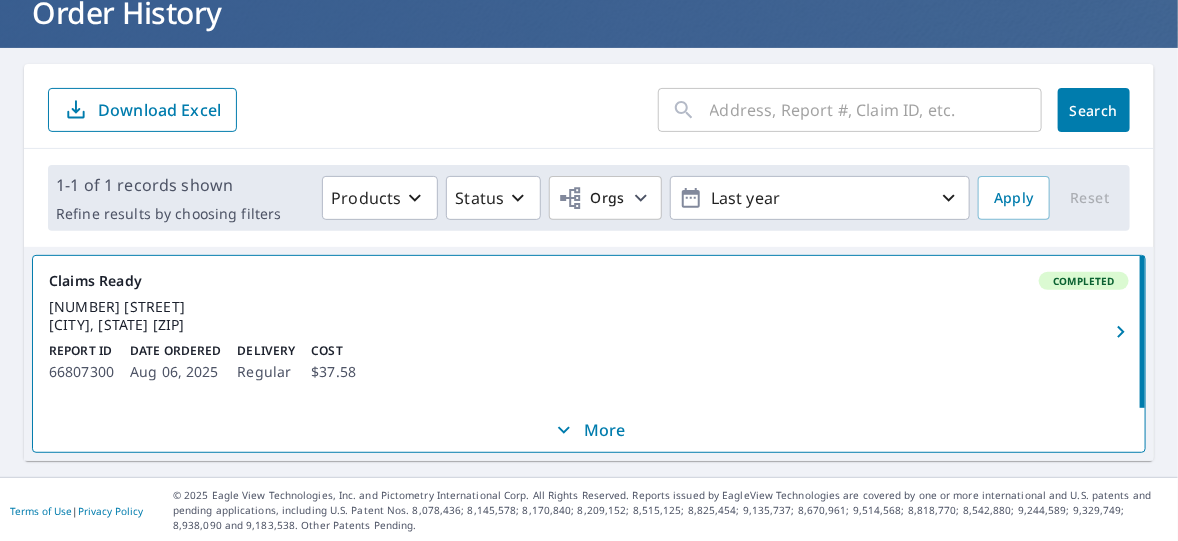 click on "More" at bounding box center (589, 430) 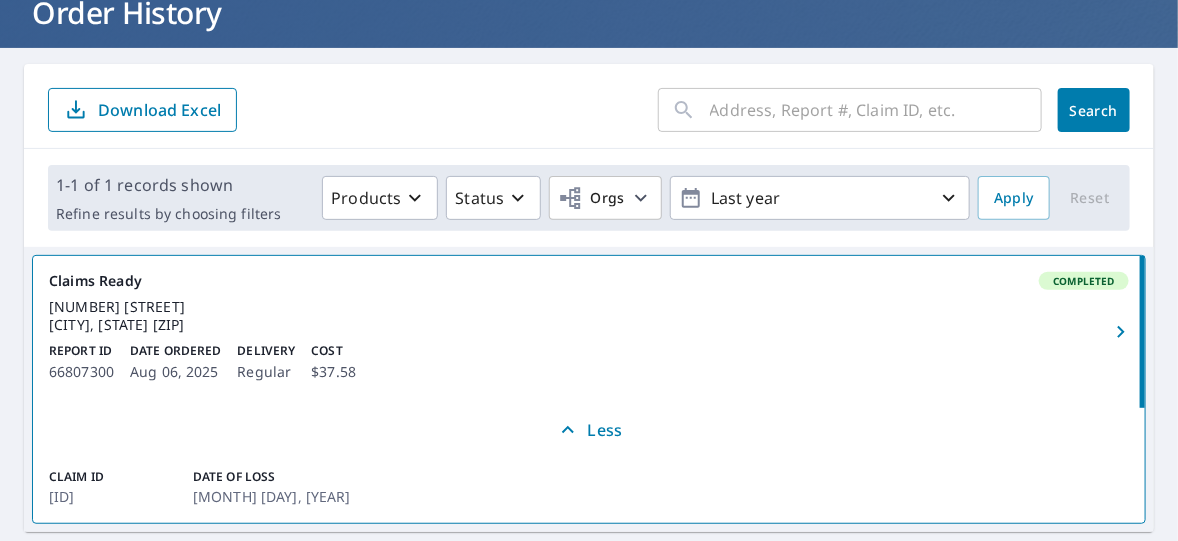 click on "Less" at bounding box center [589, 430] 